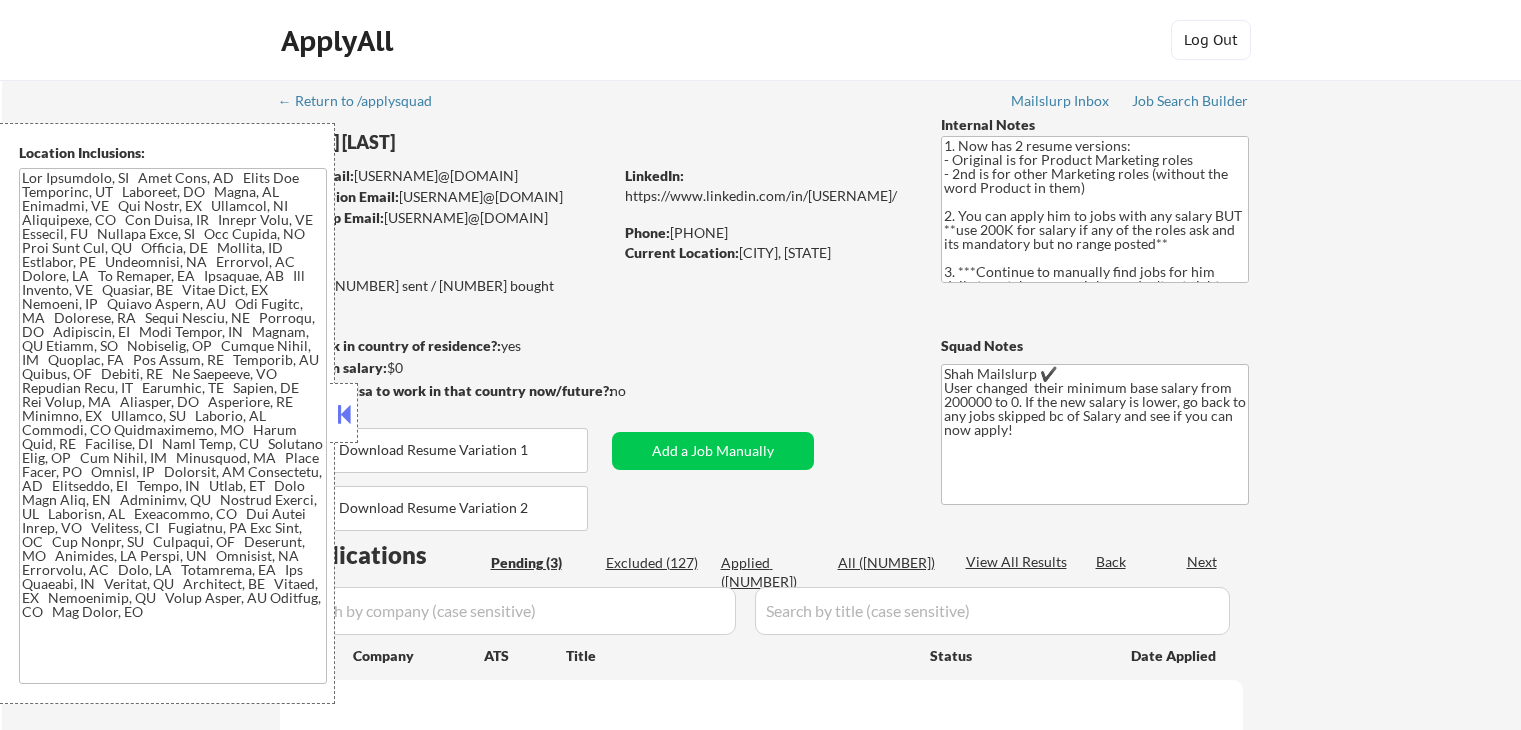 scroll, scrollTop: 0, scrollLeft: 0, axis: both 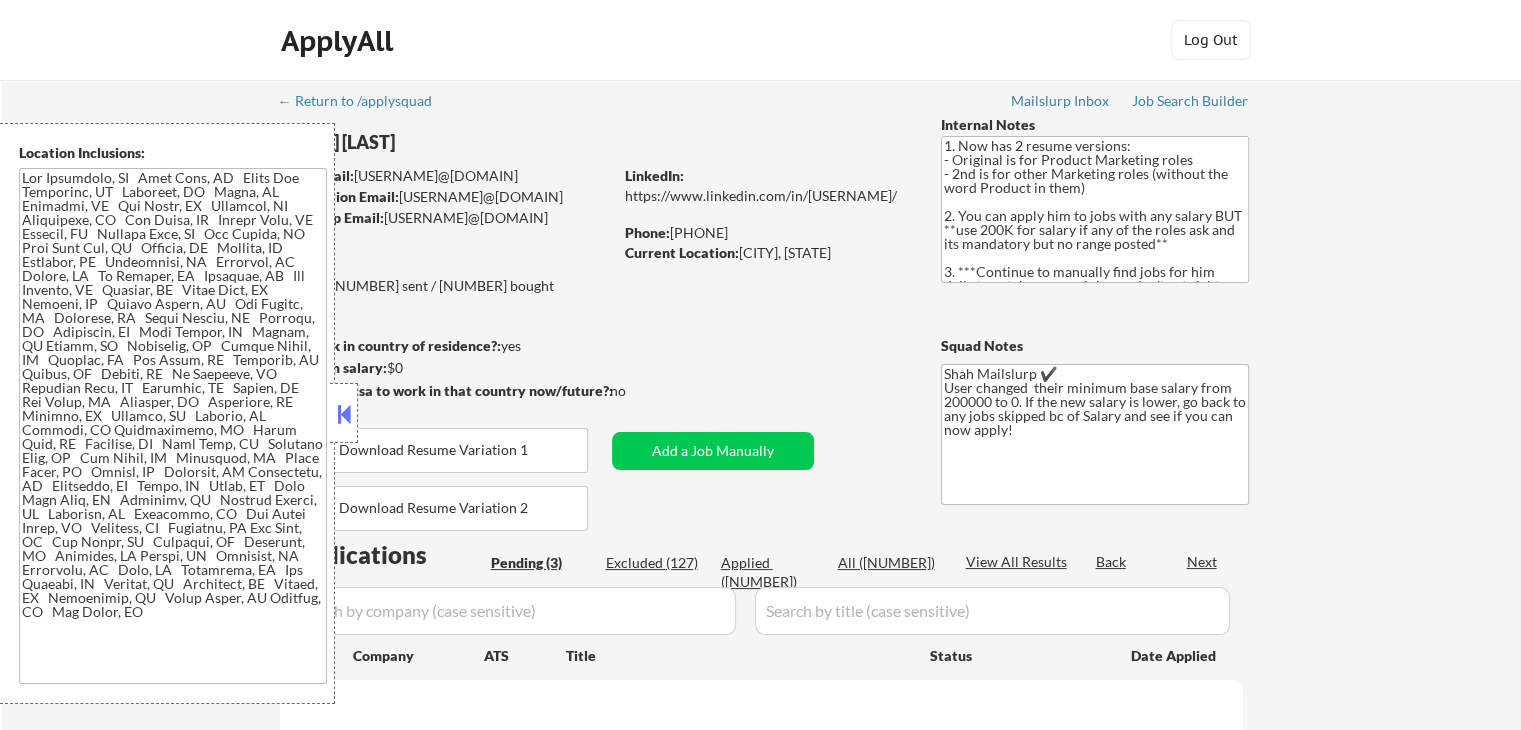 select on ""pending"" 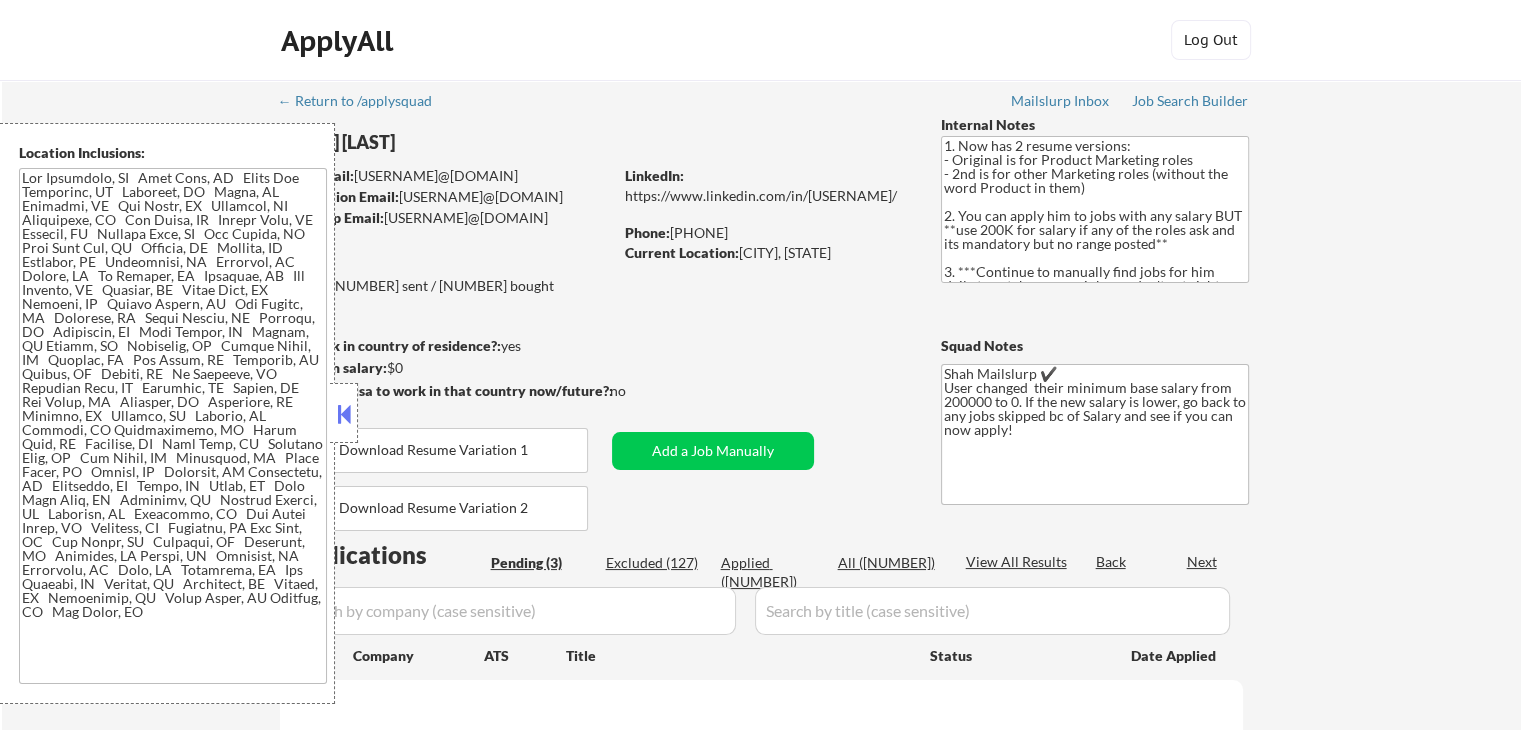 select on ""pending"" 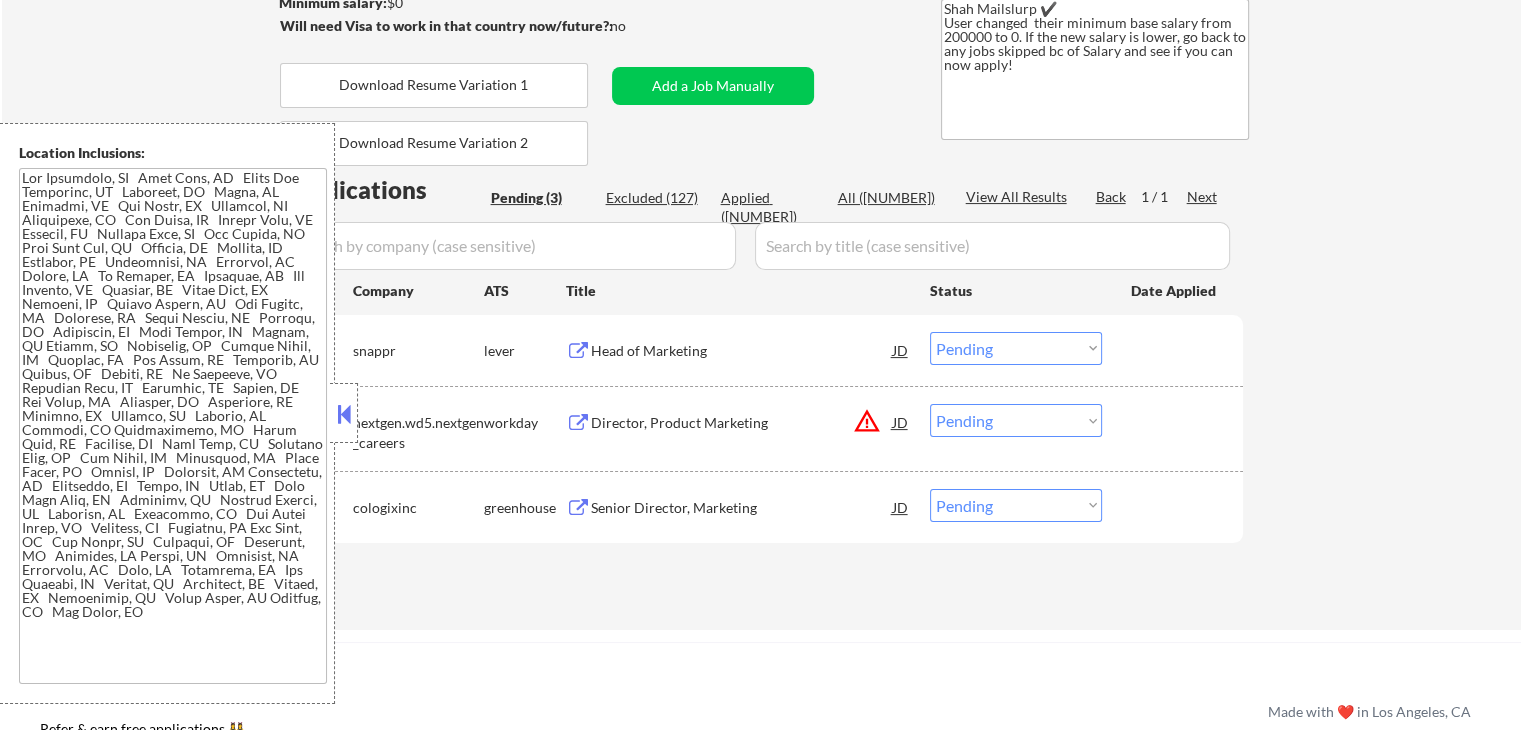 scroll, scrollTop: 400, scrollLeft: 0, axis: vertical 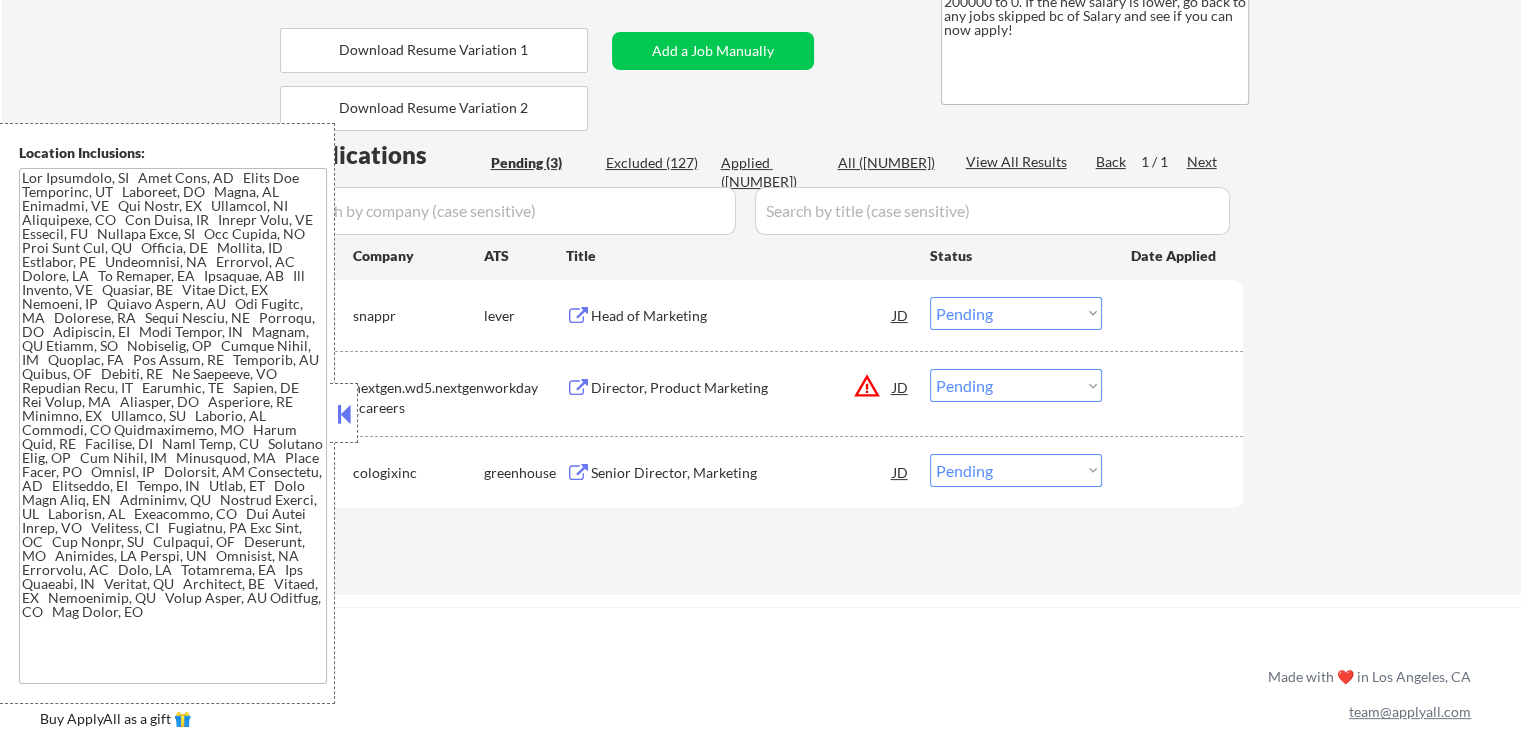 click on "Head of Marketing" at bounding box center [742, 316] 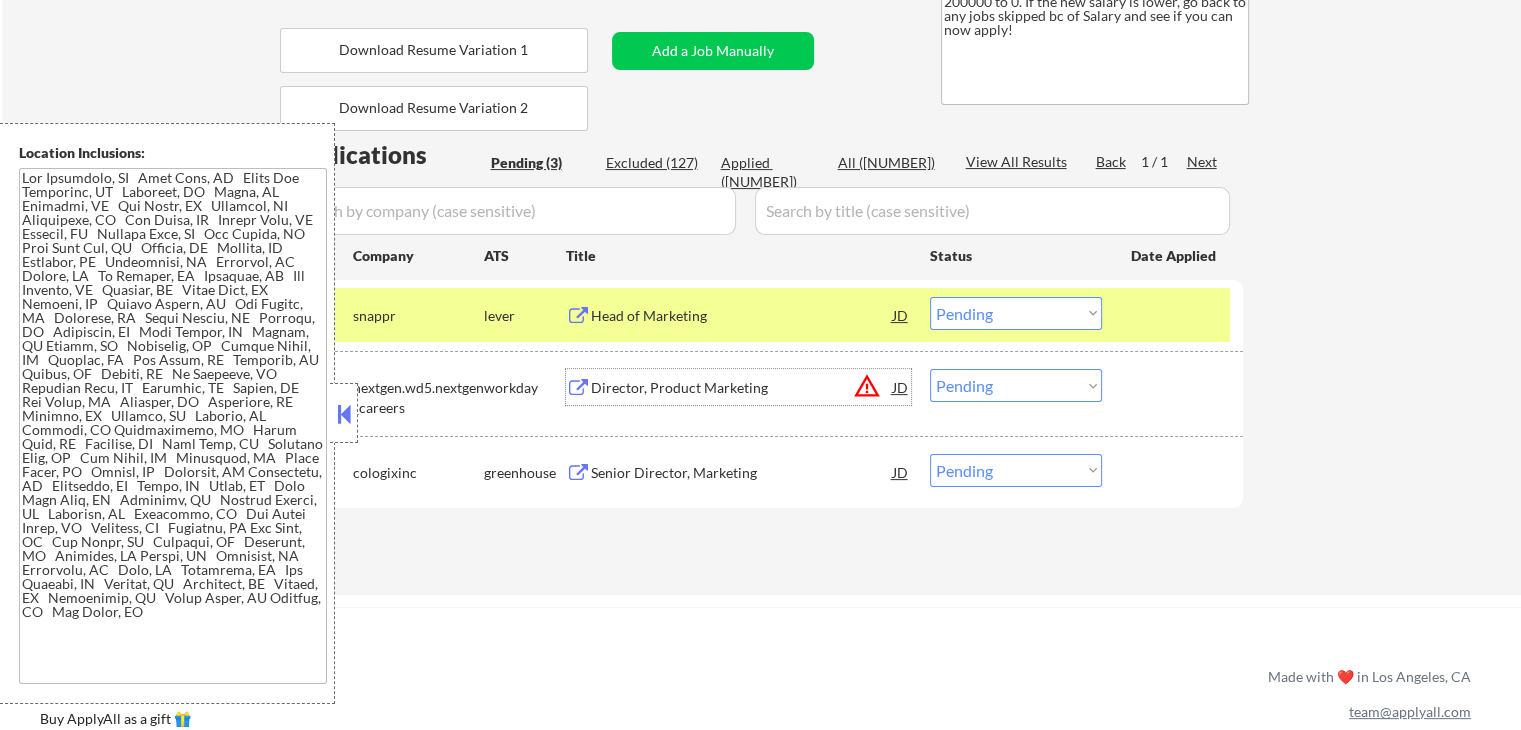 click on "Director, Product Marketing" at bounding box center (742, 388) 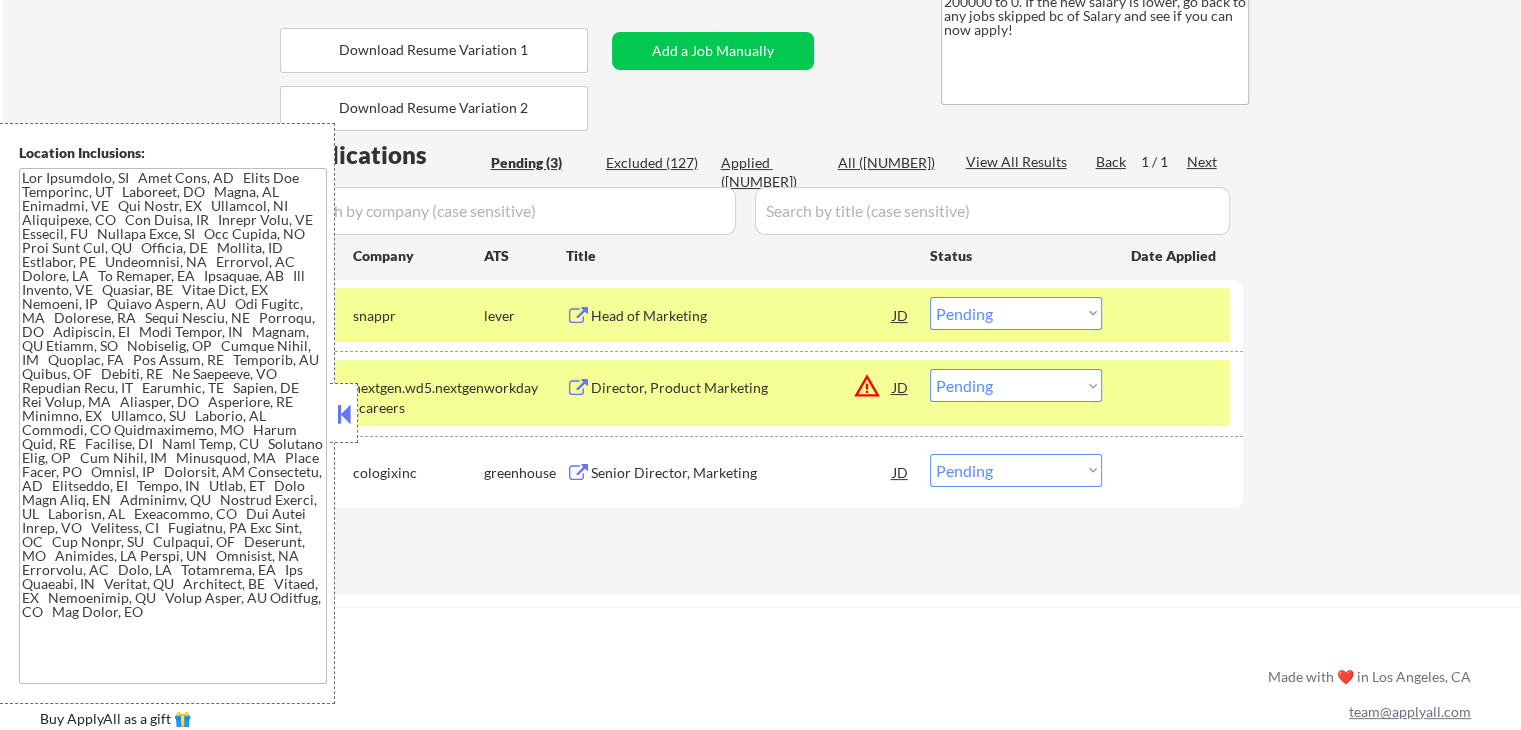 click on "Senior Director, Marketing" at bounding box center [742, 473] 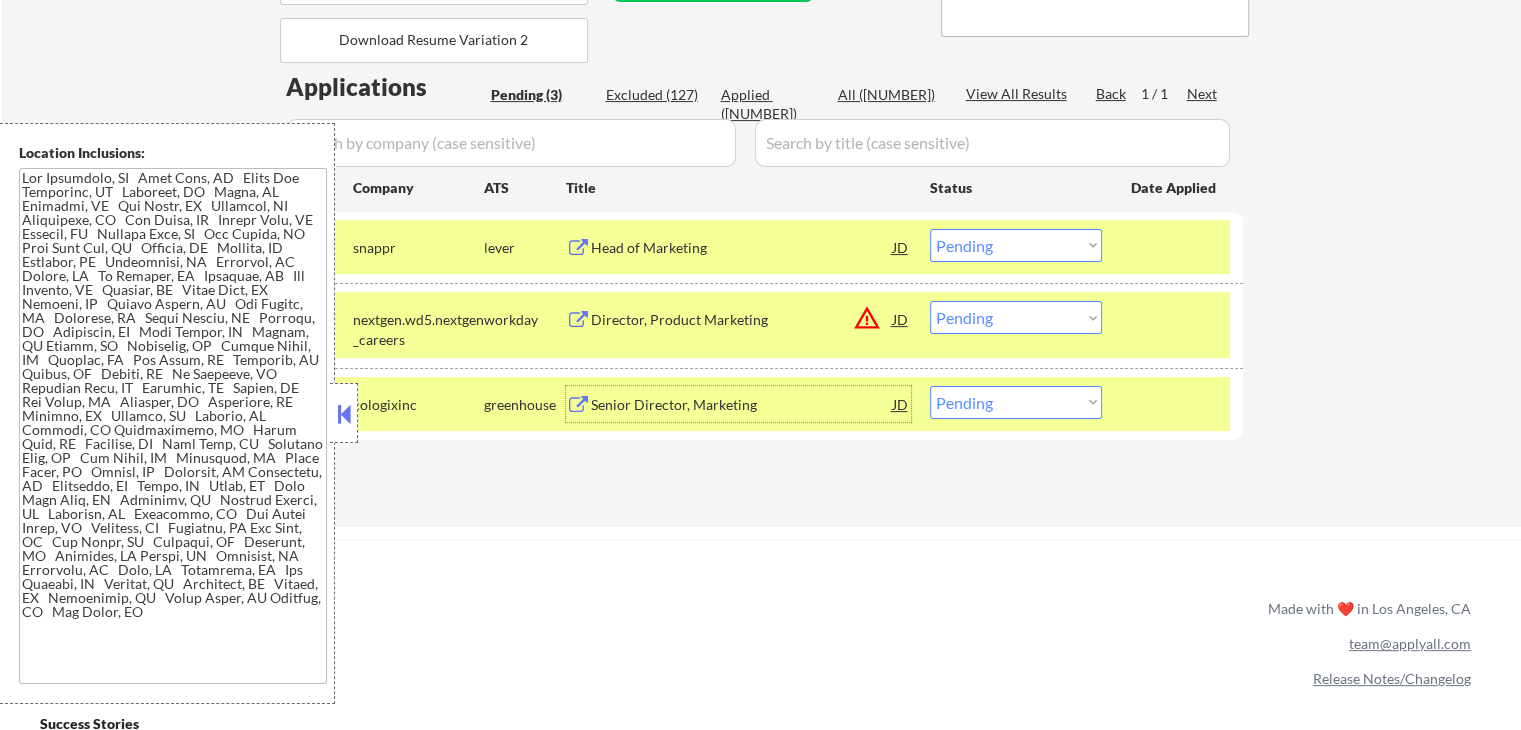 scroll, scrollTop: 500, scrollLeft: 0, axis: vertical 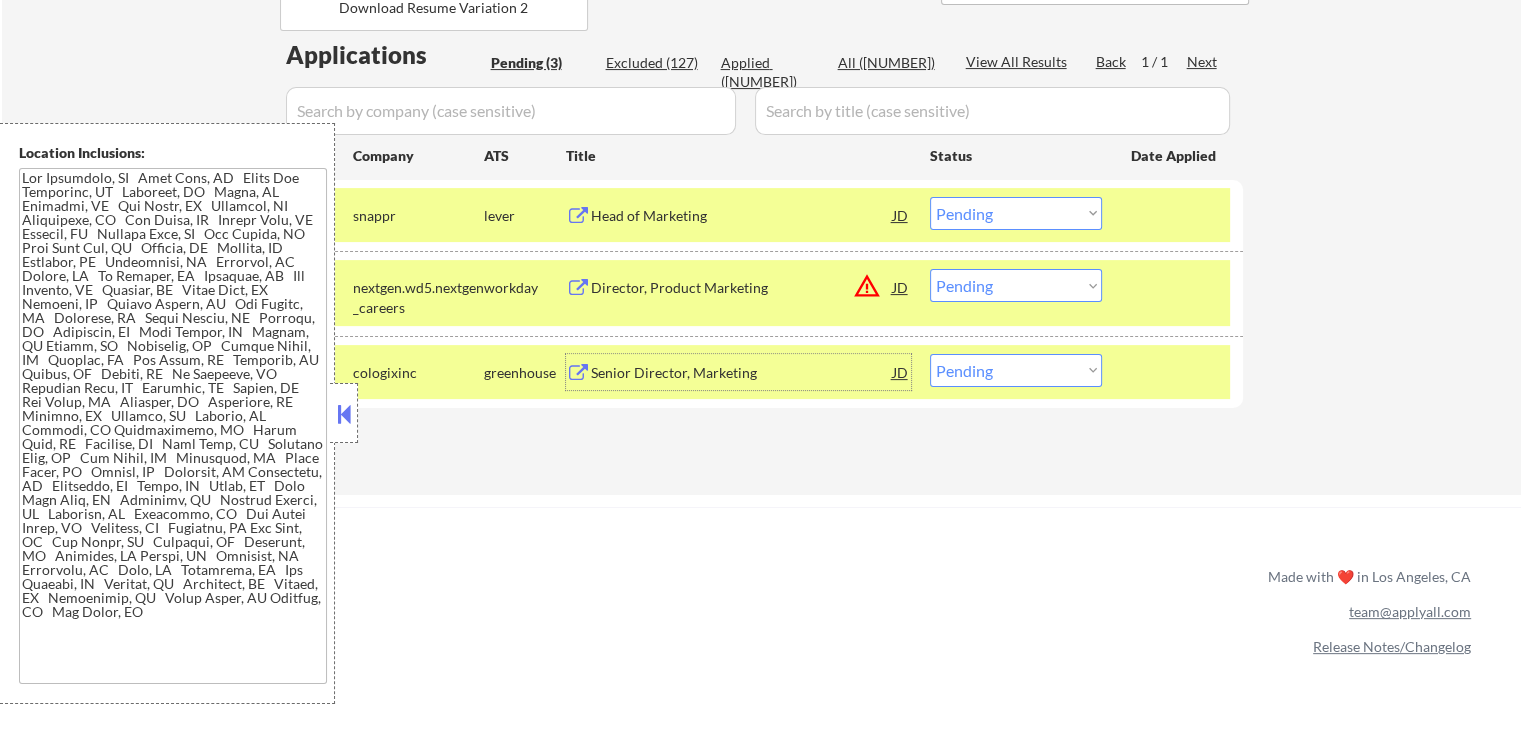 drag, startPoint x: 982, startPoint y: 373, endPoint x: 988, endPoint y: 382, distance: 10.816654 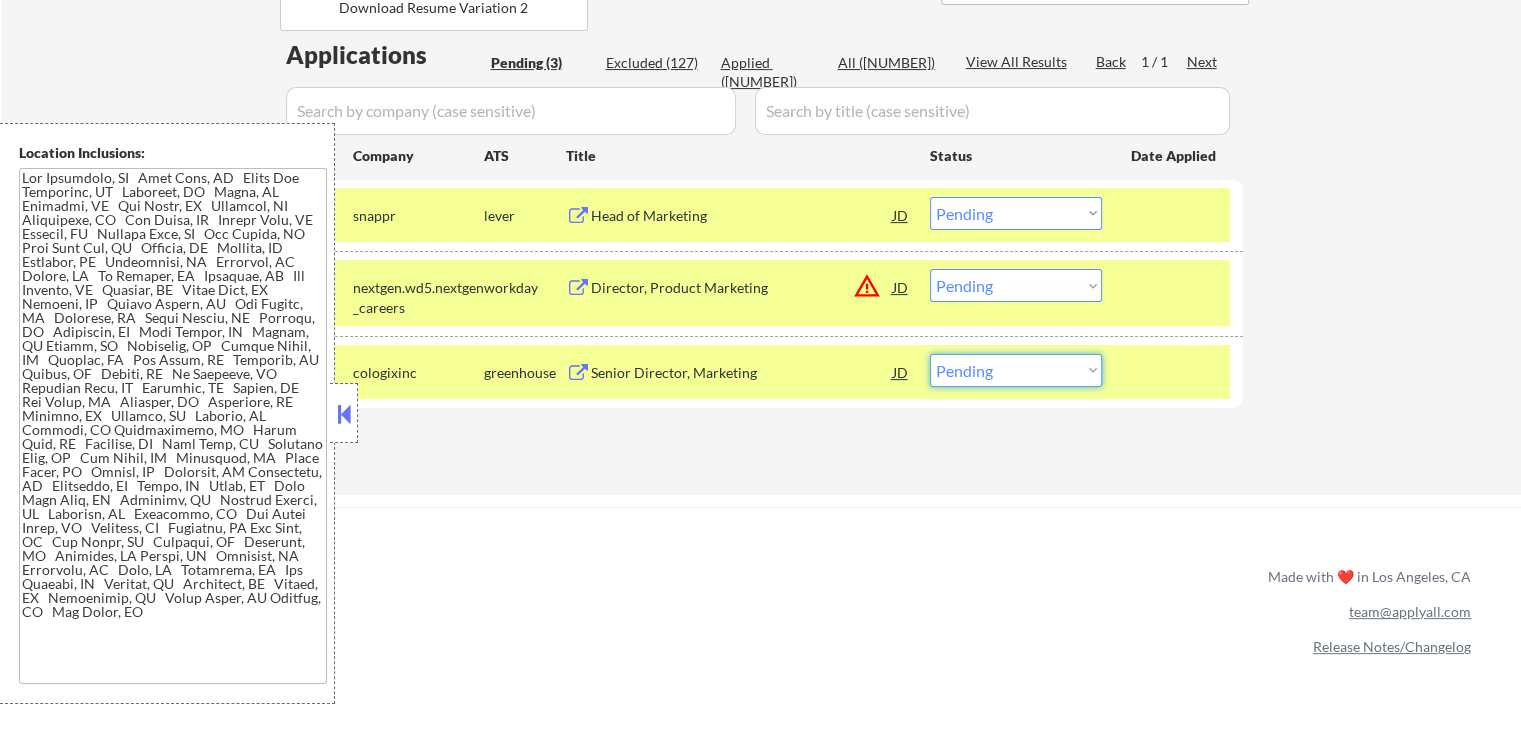 select on ""applied"" 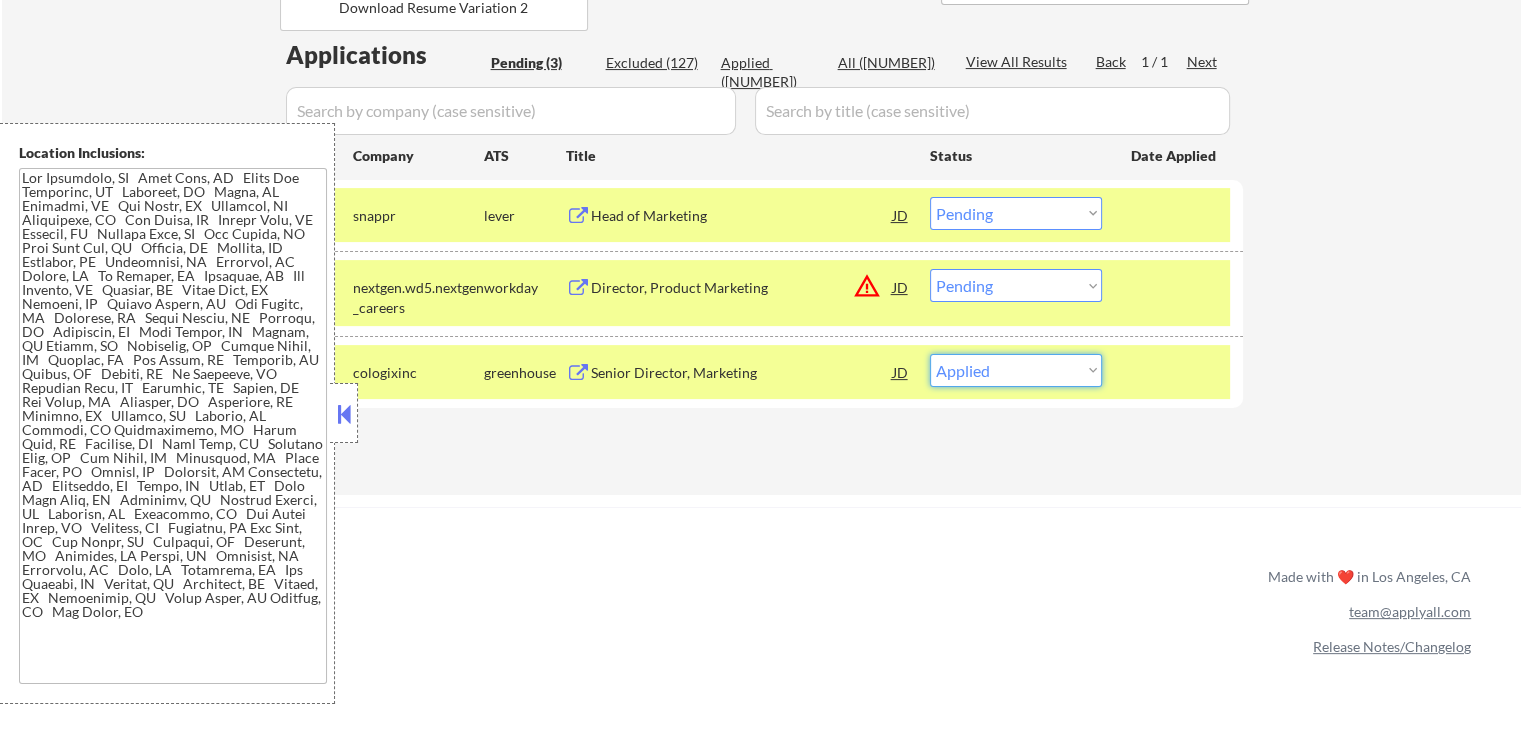 click on "Choose an option... Pending Applied Excluded (Questions) Excluded (Expired) Excluded (Location) Excluded (Bad Match) Excluded (Blocklist) Excluded (Salary) Excluded (Other)" at bounding box center (1016, 370) 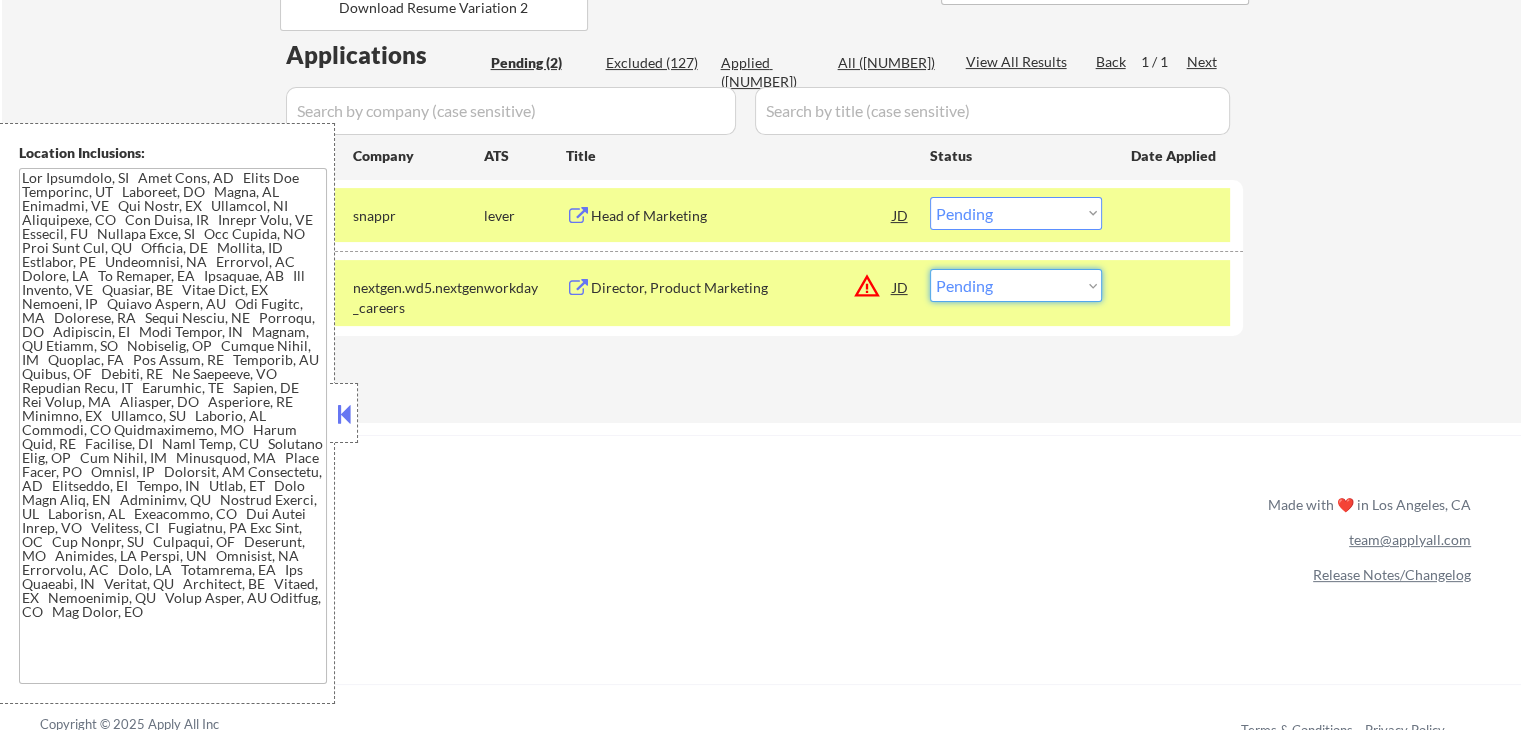 click on "Choose an option... Pending Applied Excluded (Questions) Excluded (Expired) Excluded (Location) Excluded (Bad Match) Excluded (Blocklist) Excluded (Salary) Excluded (Other)" at bounding box center (1016, 285) 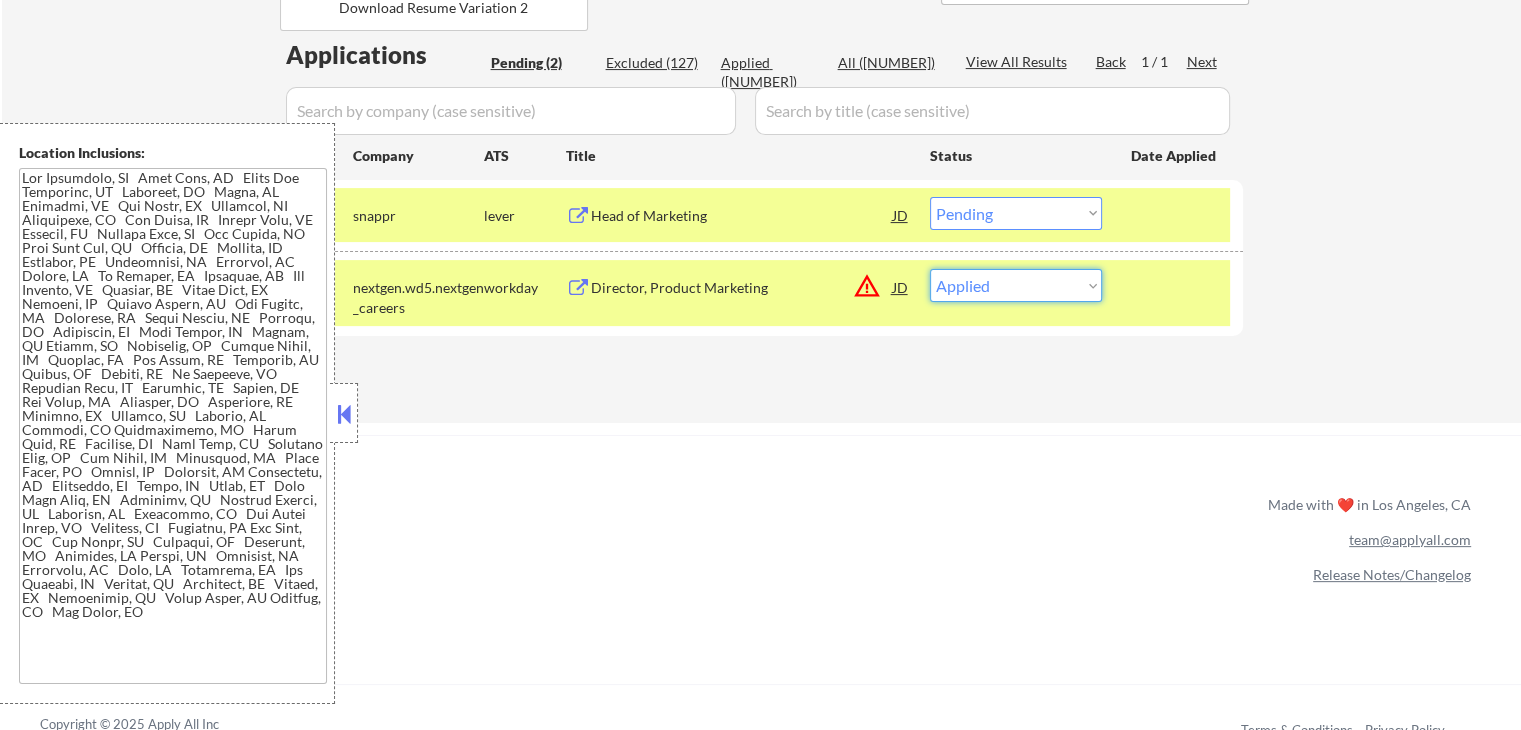click on "Choose an option... Pending Applied Excluded (Questions) Excluded (Expired) Excluded (Location) Excluded (Bad Match) Excluded (Blocklist) Excluded (Salary) Excluded (Other)" at bounding box center [1016, 285] 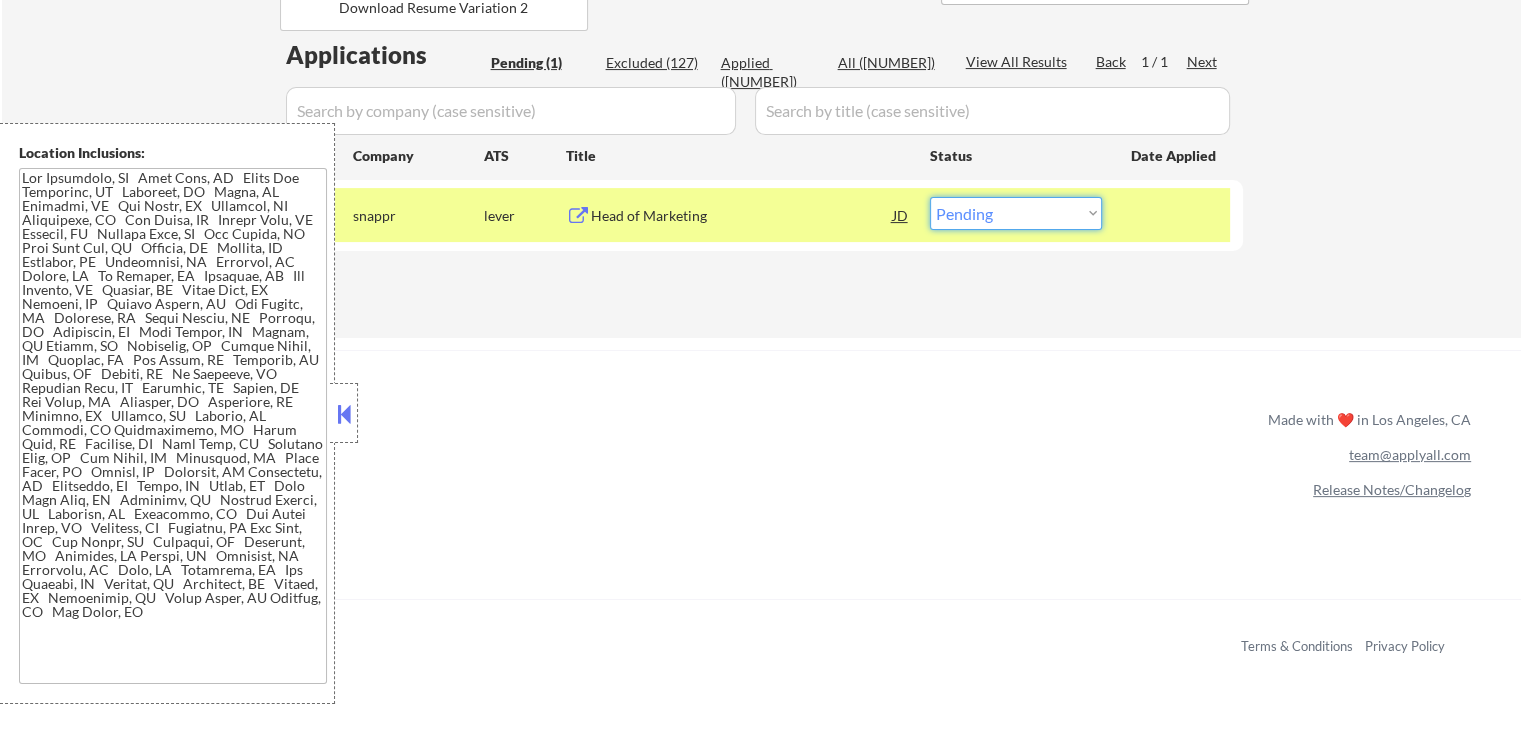 click on "Choose an option... Pending Applied Excluded (Questions) Excluded (Expired) Excluded (Location) Excluded (Bad Match) Excluded (Blocklist) Excluded (Salary) Excluded (Other)" at bounding box center (1016, 213) 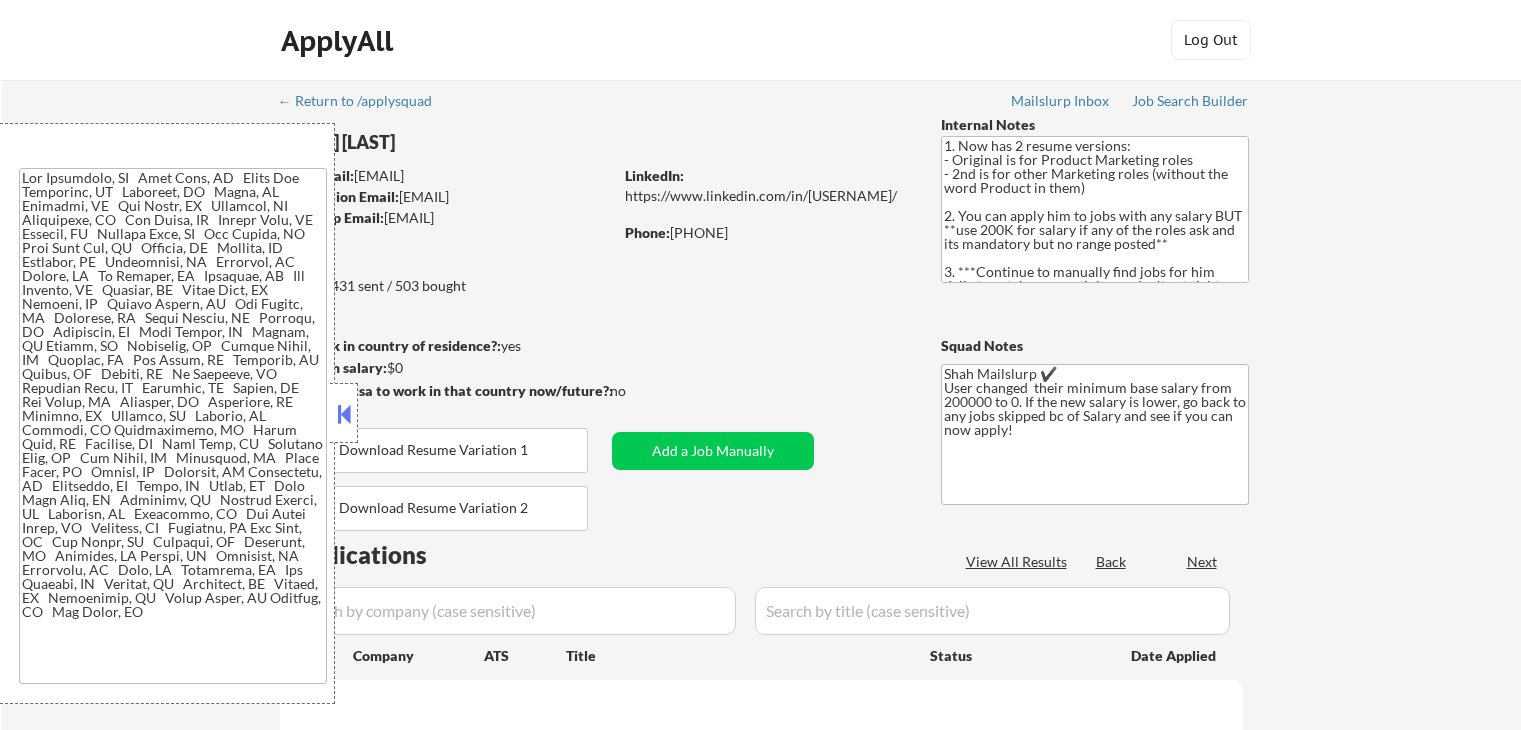select on ""applied"" 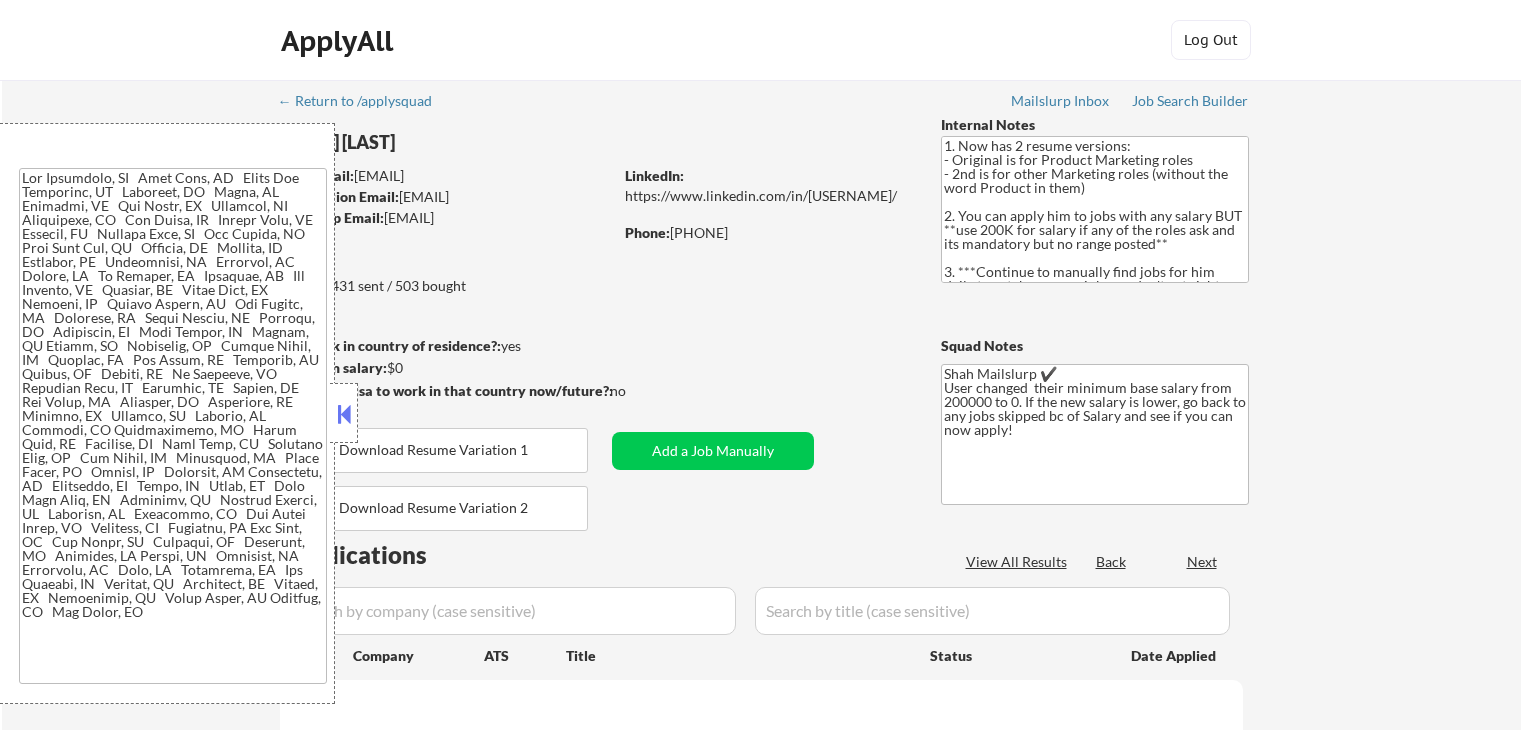 select on ""applied"" 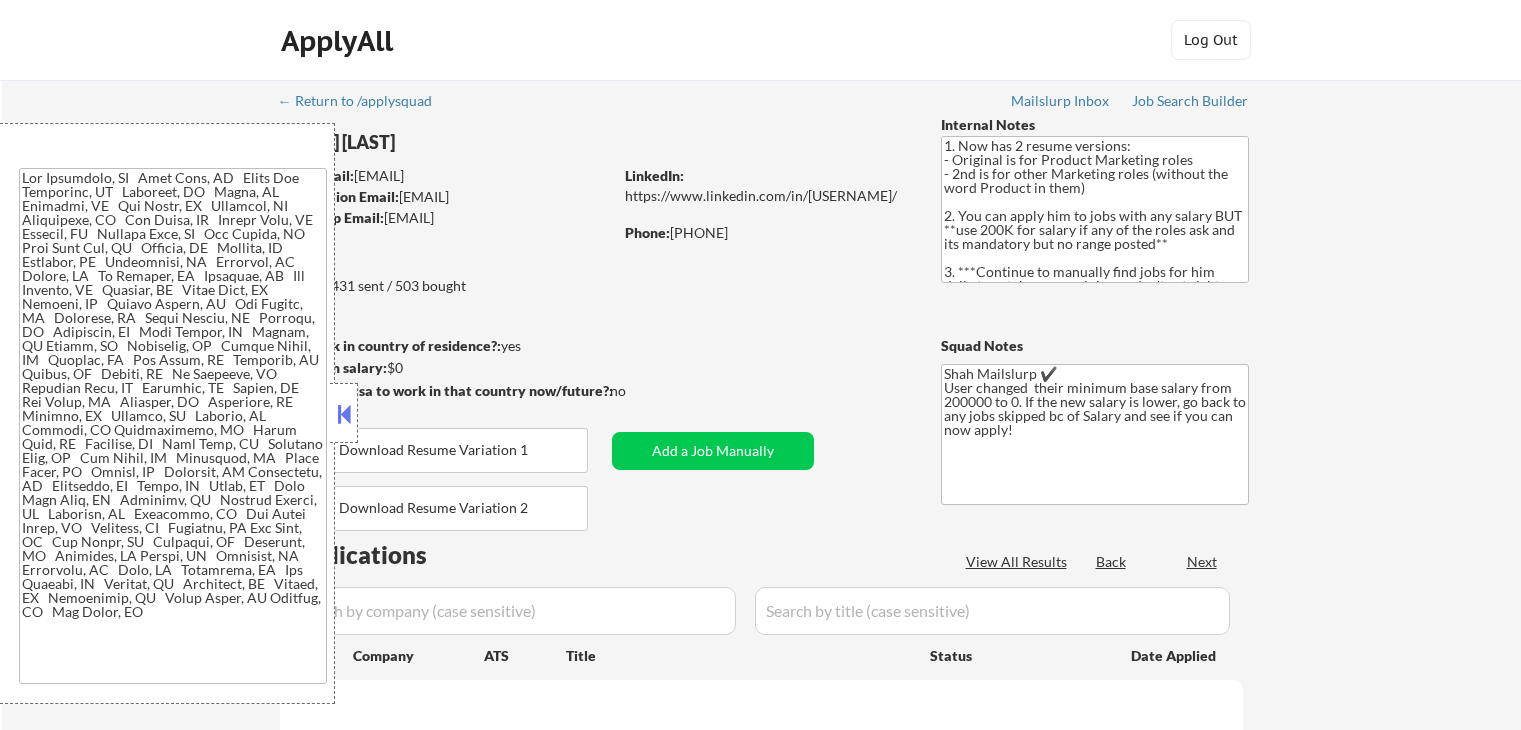 select on ""applied"" 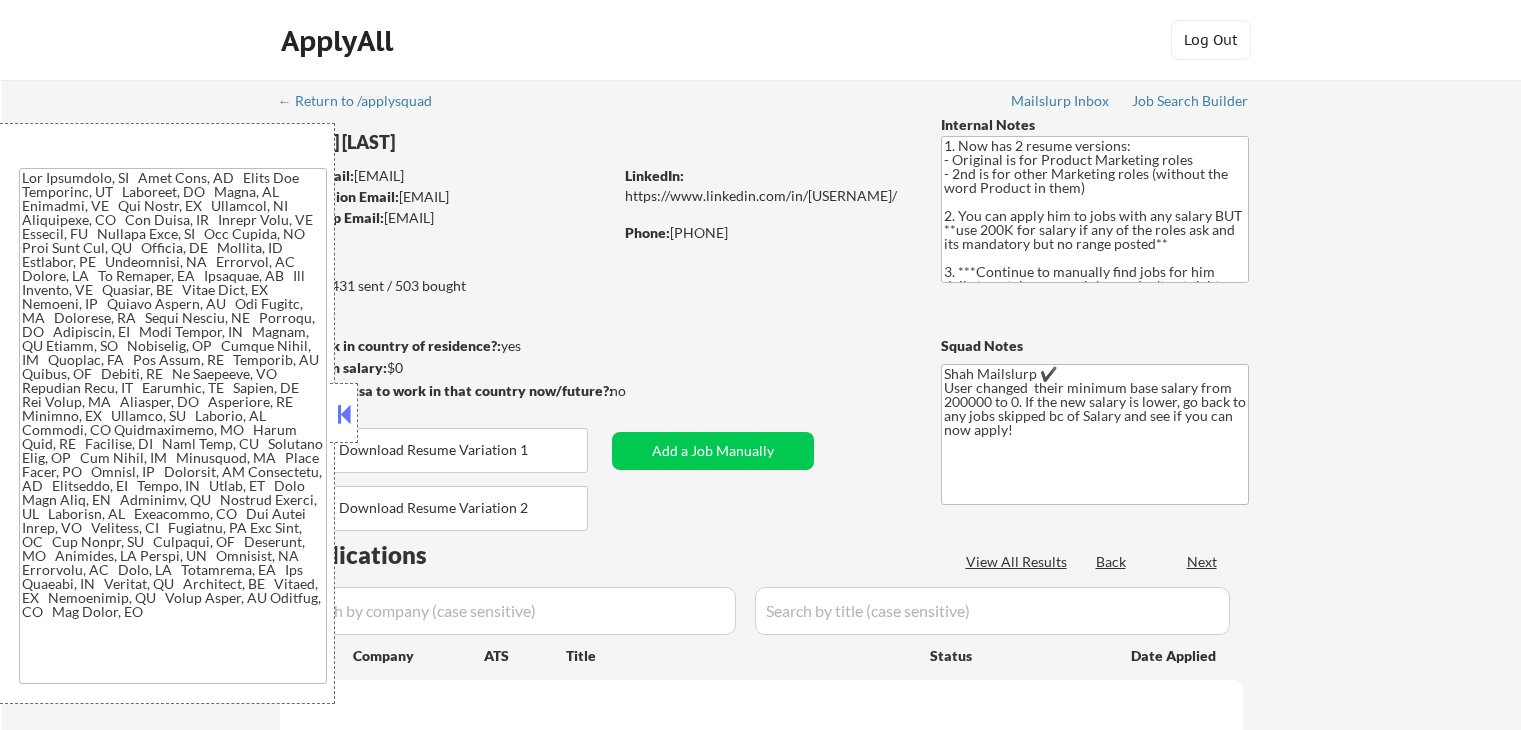 select on ""applied"" 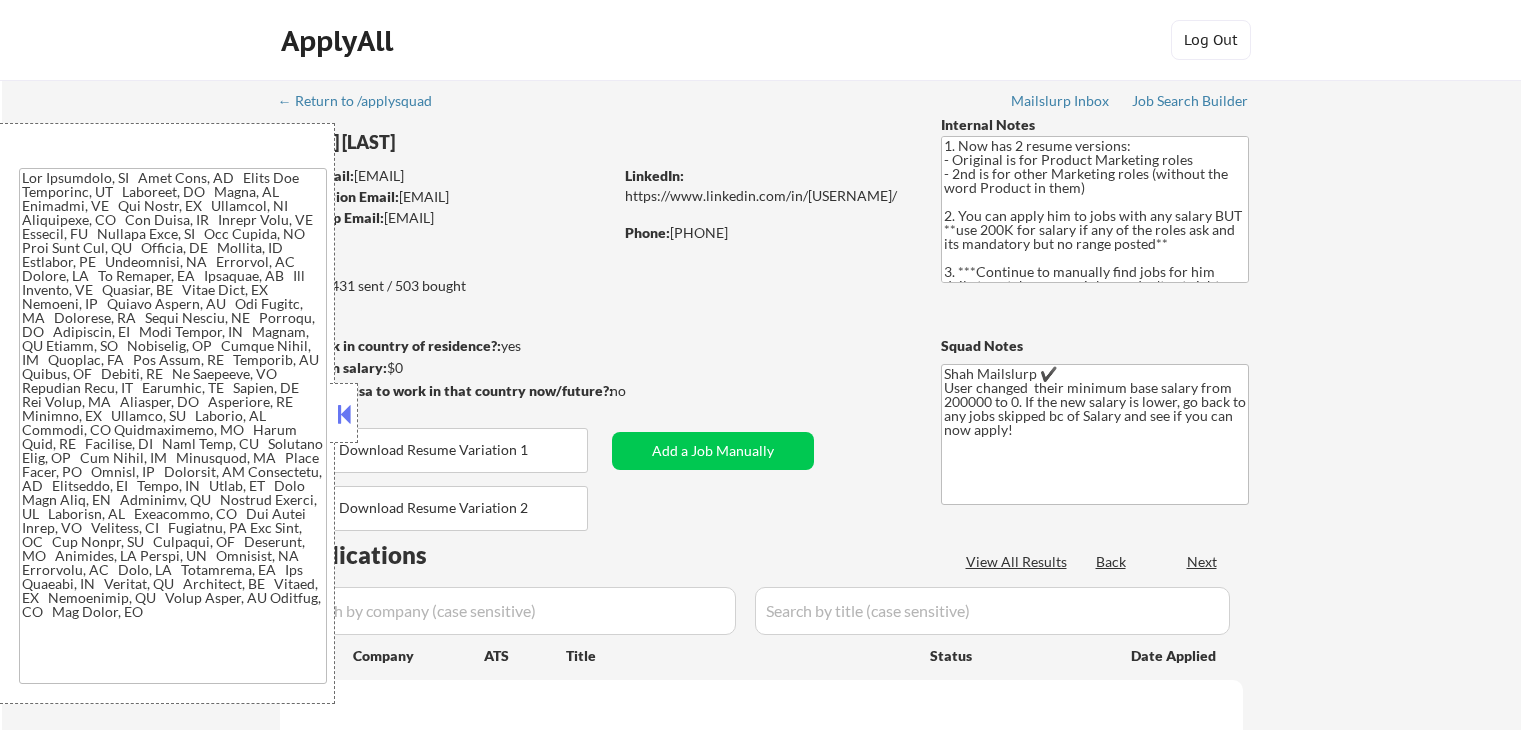 select on ""applied"" 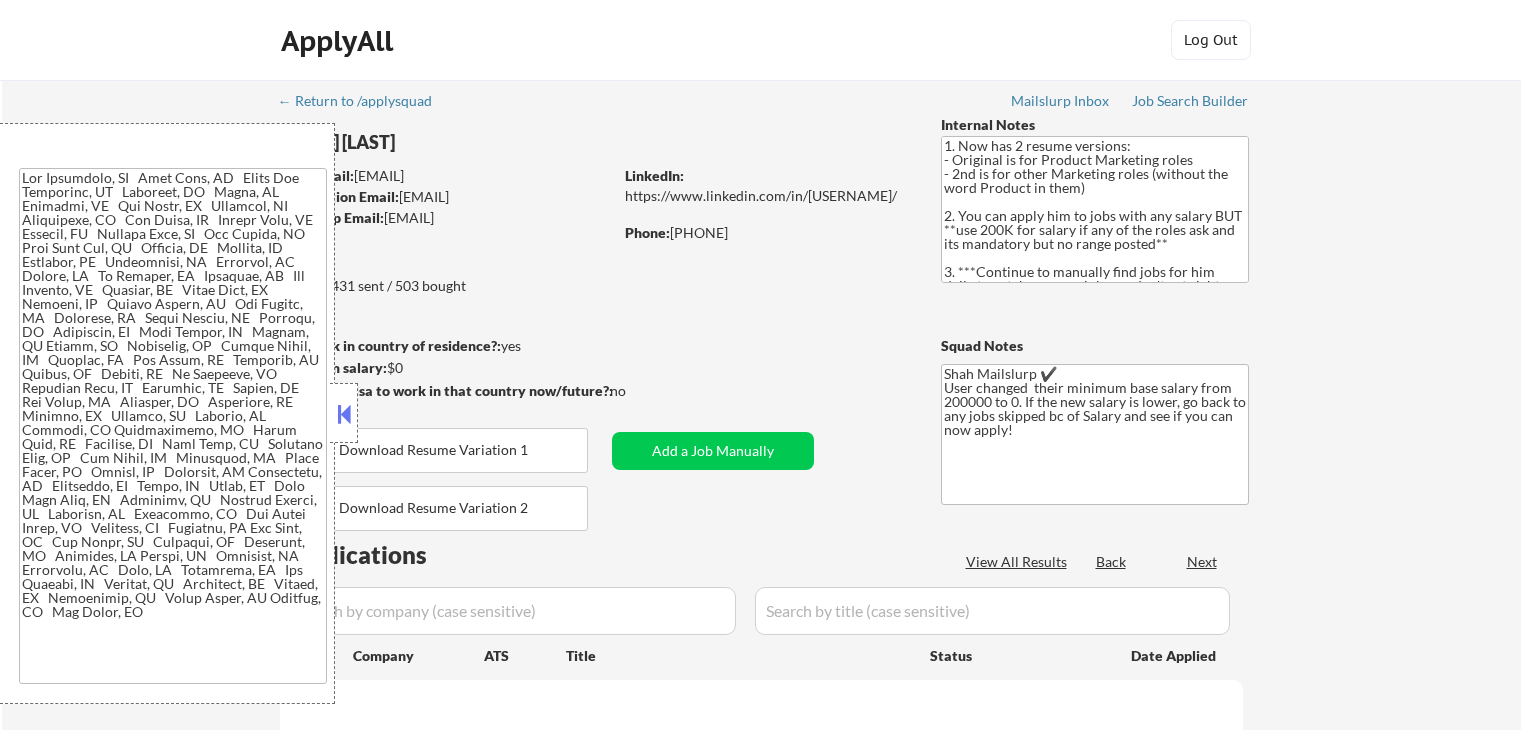 select on ""applied"" 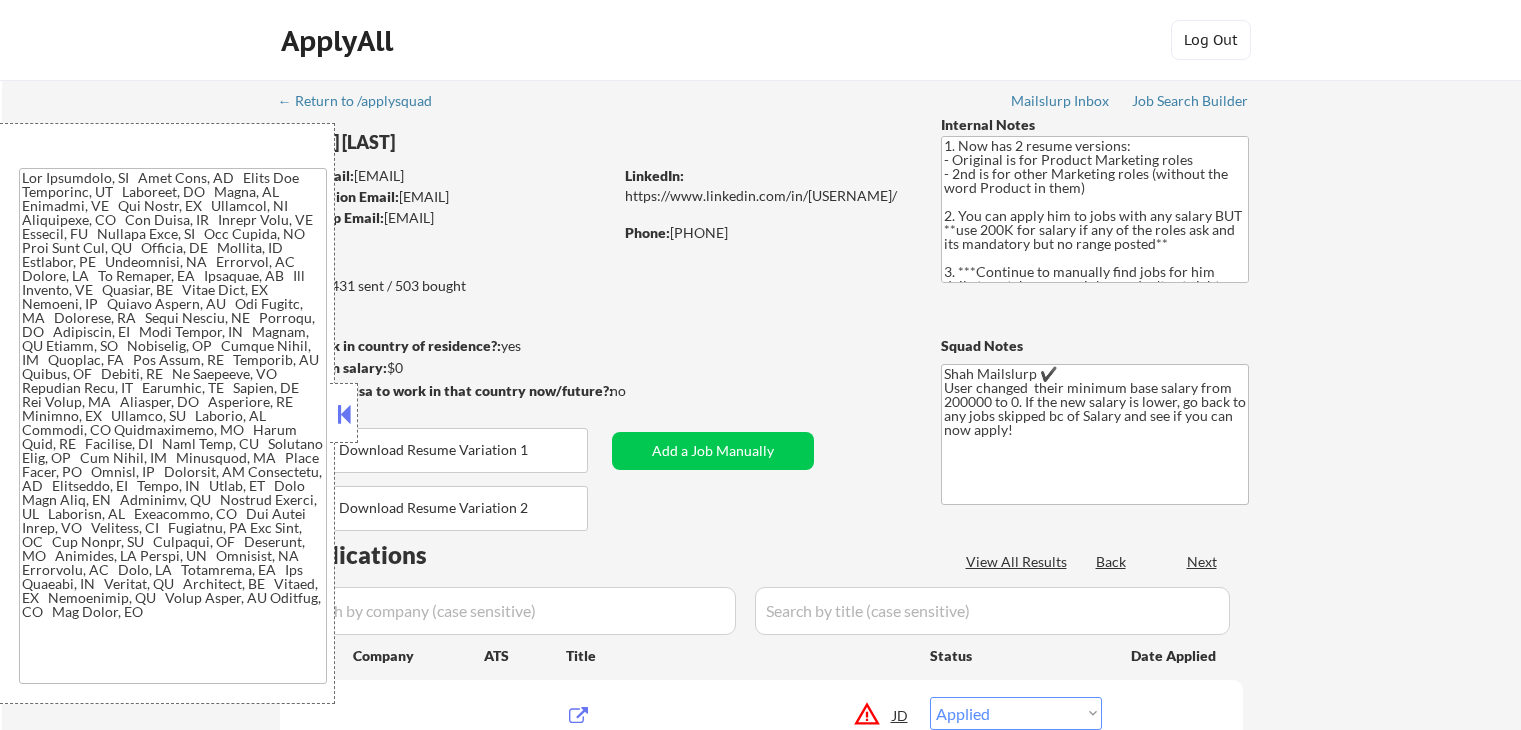 scroll, scrollTop: 0, scrollLeft: 0, axis: both 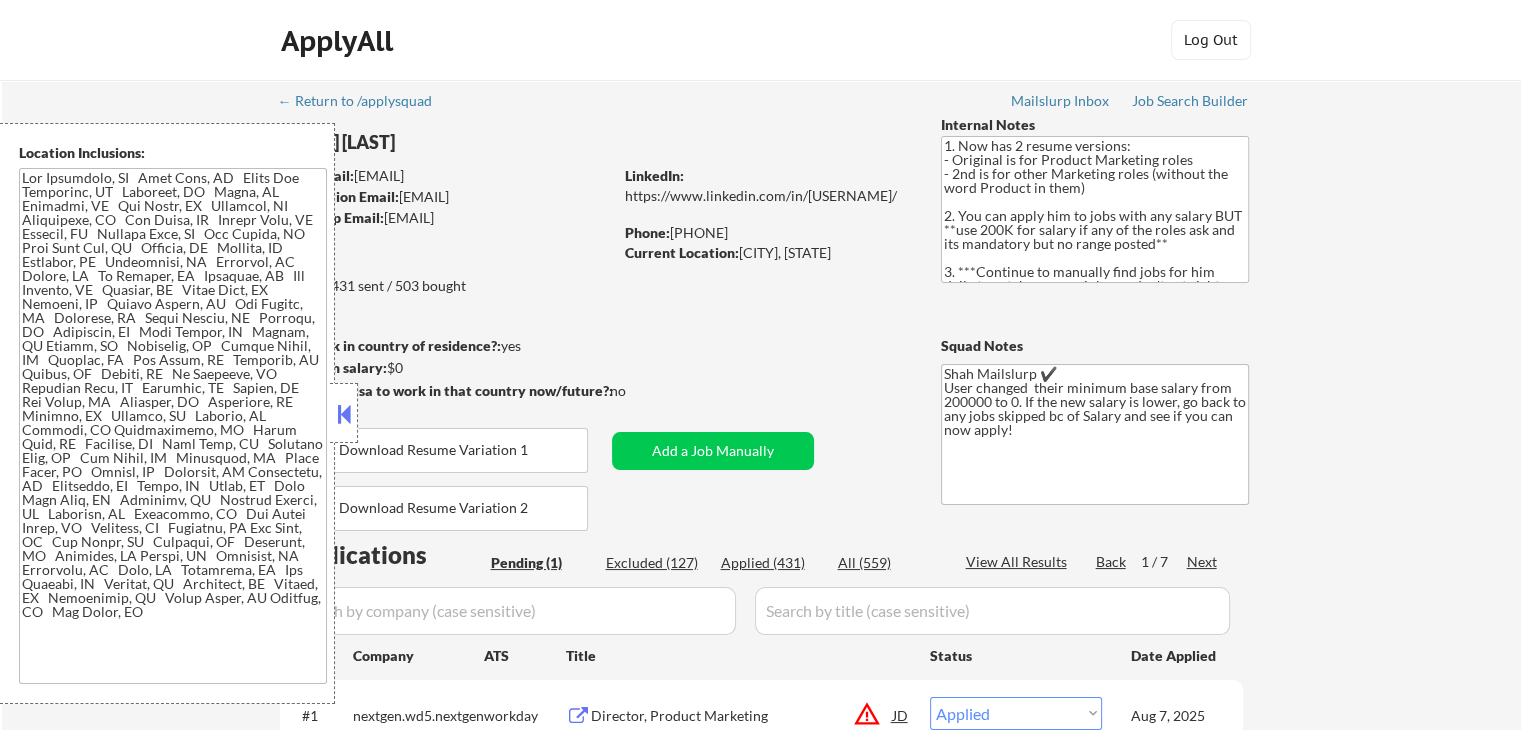 select on ""pending"" 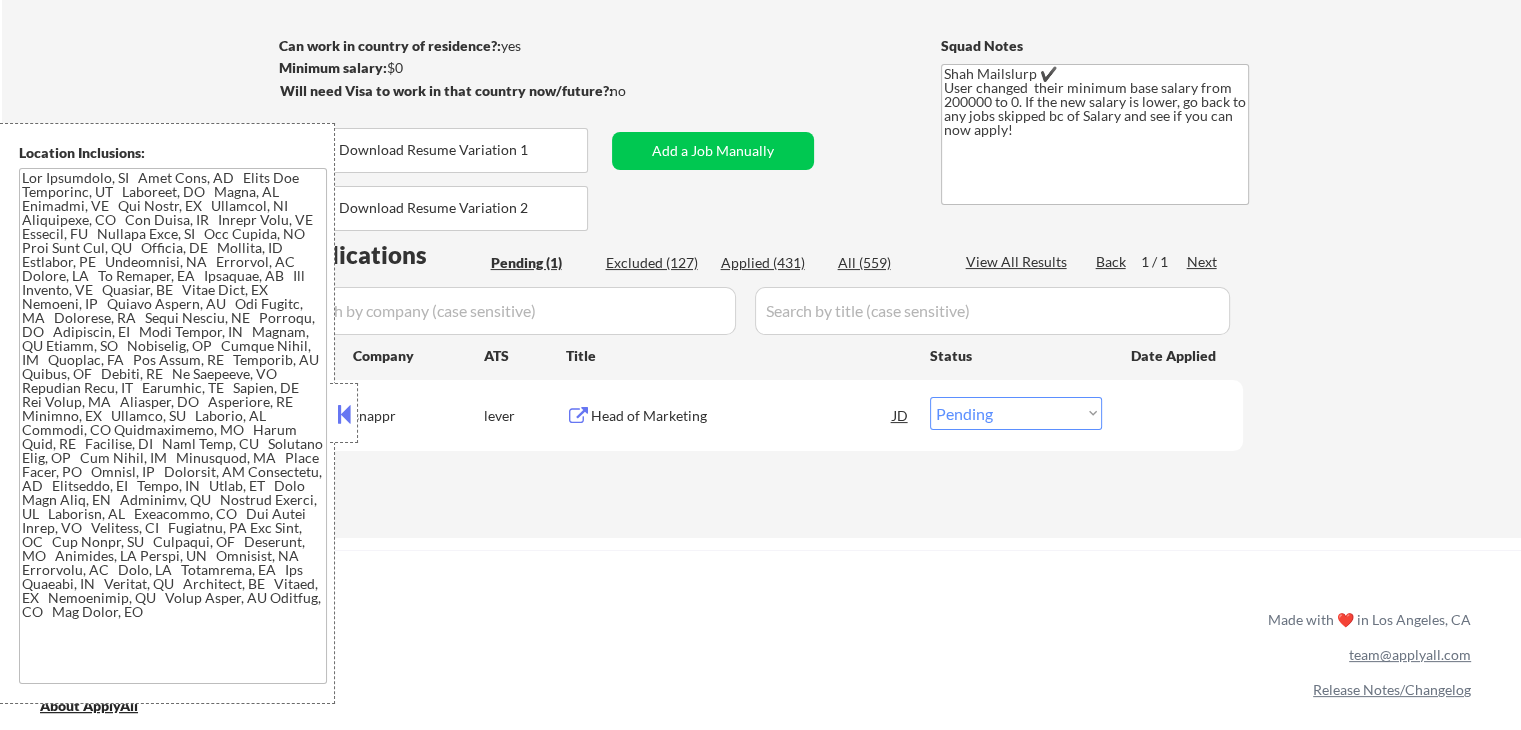 scroll, scrollTop: 500, scrollLeft: 0, axis: vertical 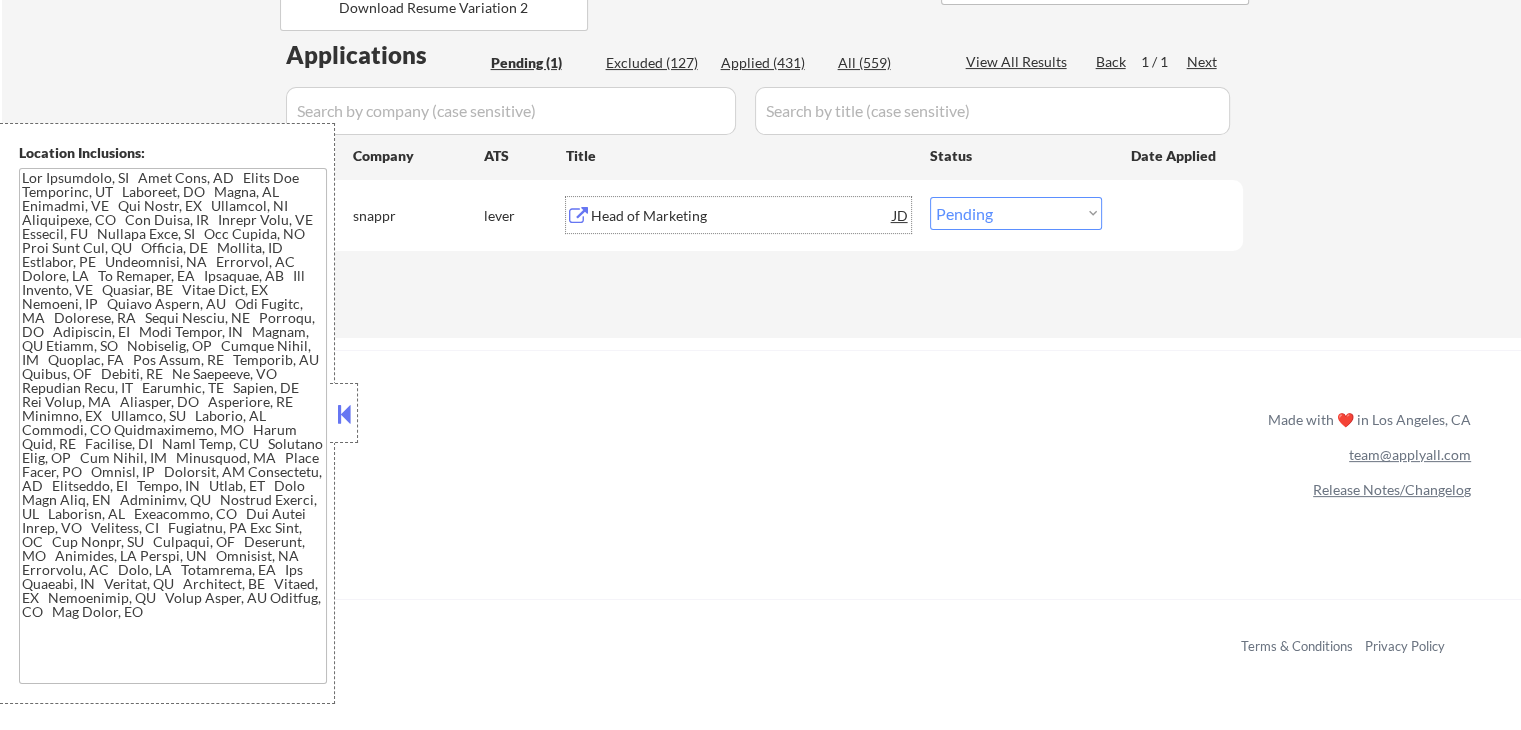 click on "Head of Marketing" at bounding box center [742, 216] 